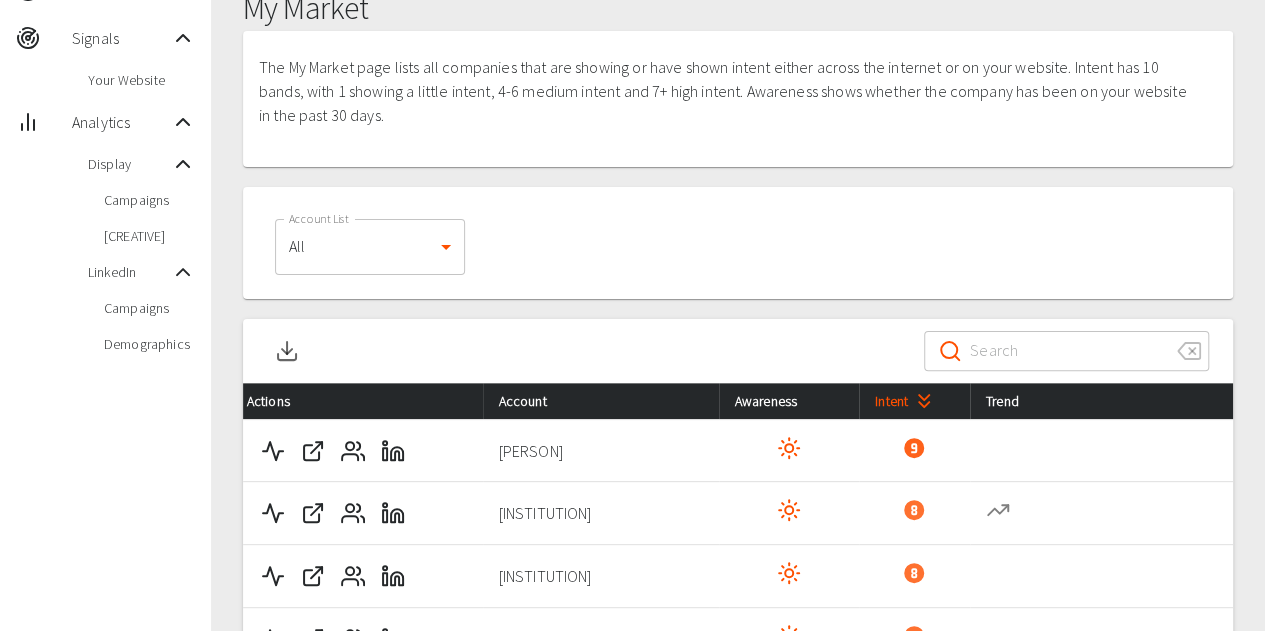 scroll, scrollTop: 200, scrollLeft: 0, axis: vertical 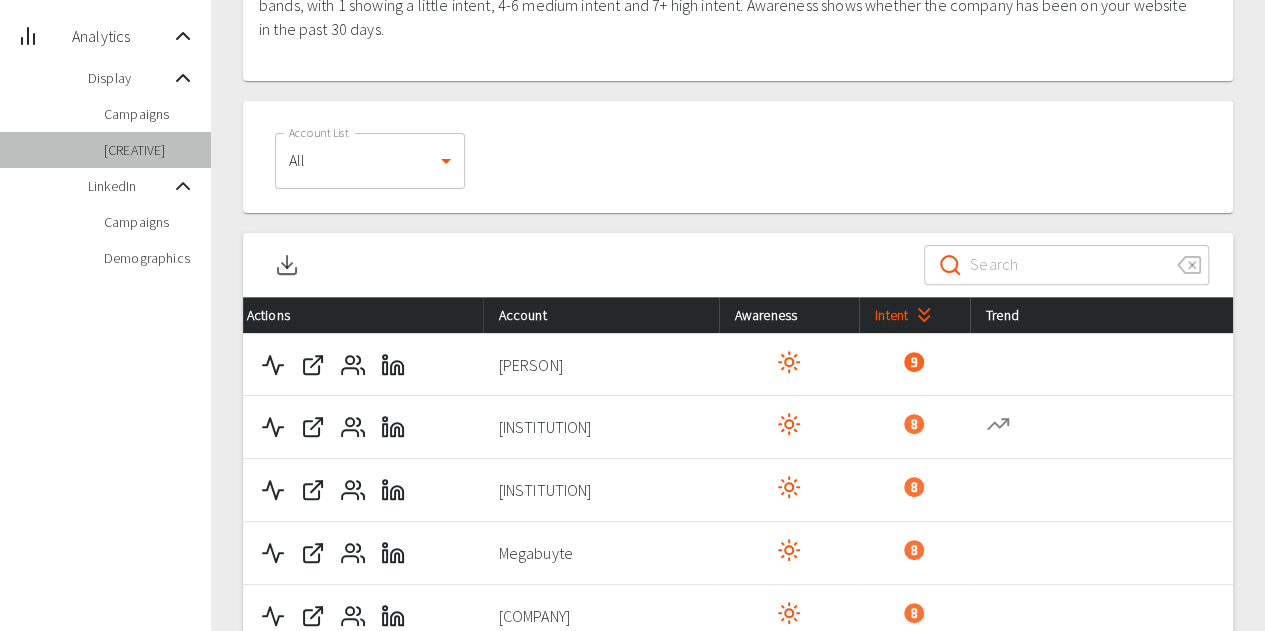 click on "[CREATIVE]" at bounding box center (149, 150) 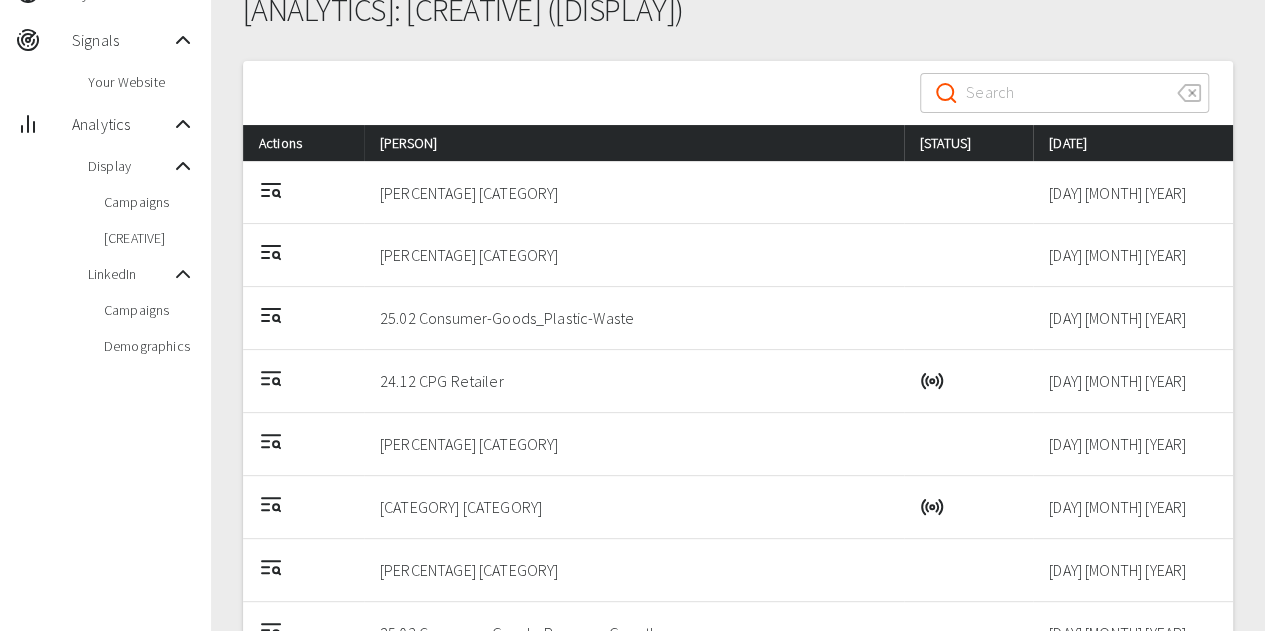 scroll, scrollTop: 0, scrollLeft: 0, axis: both 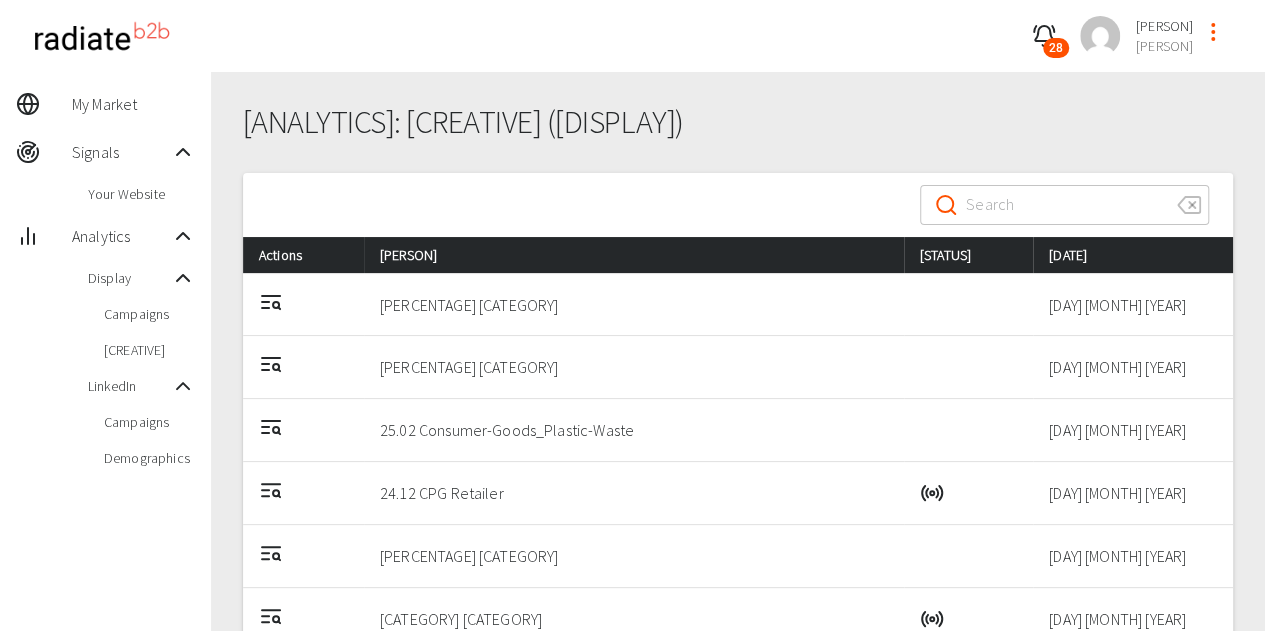 click on "Campaigns" at bounding box center (149, 314) 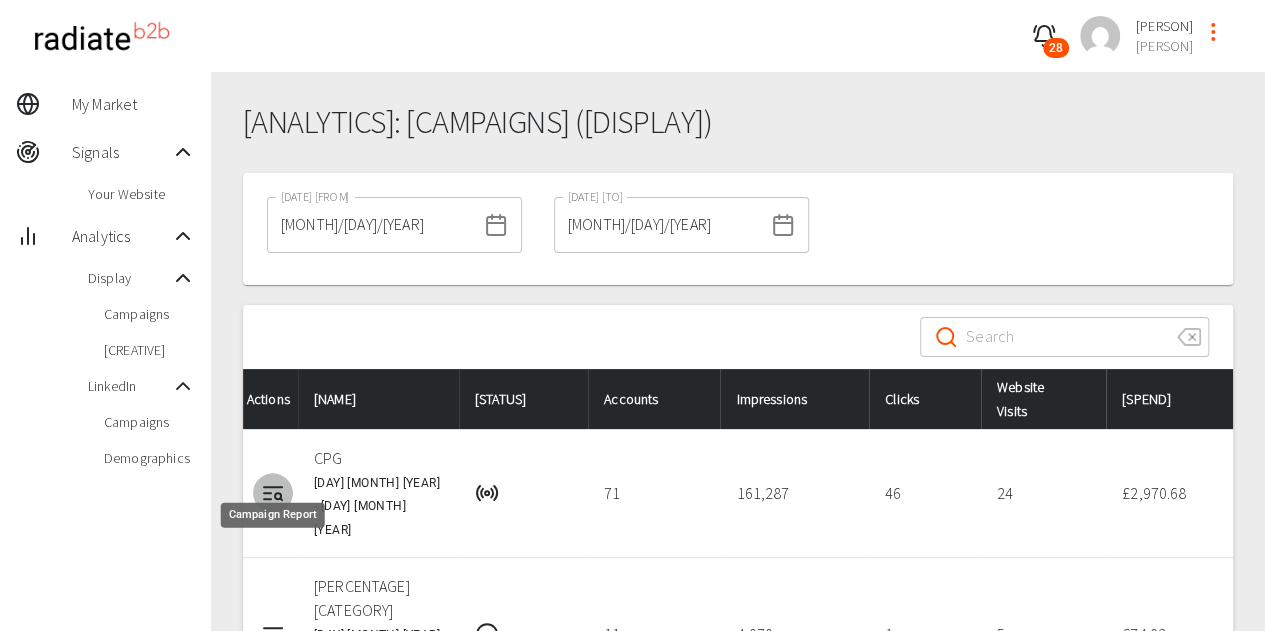 click 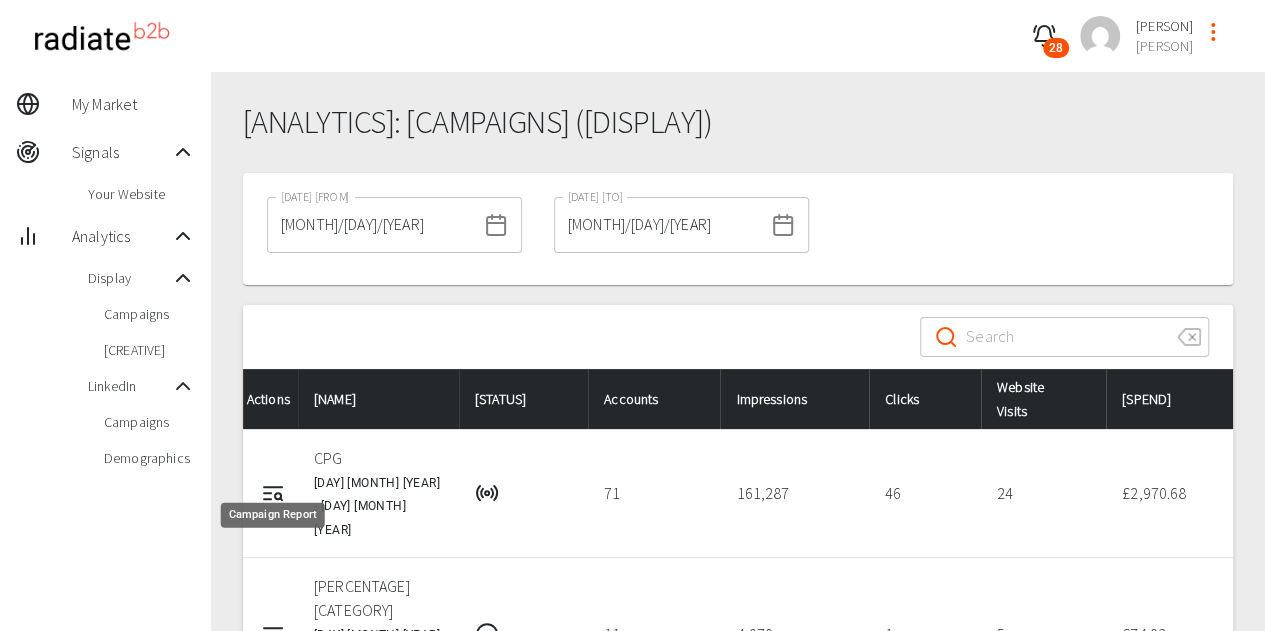 click 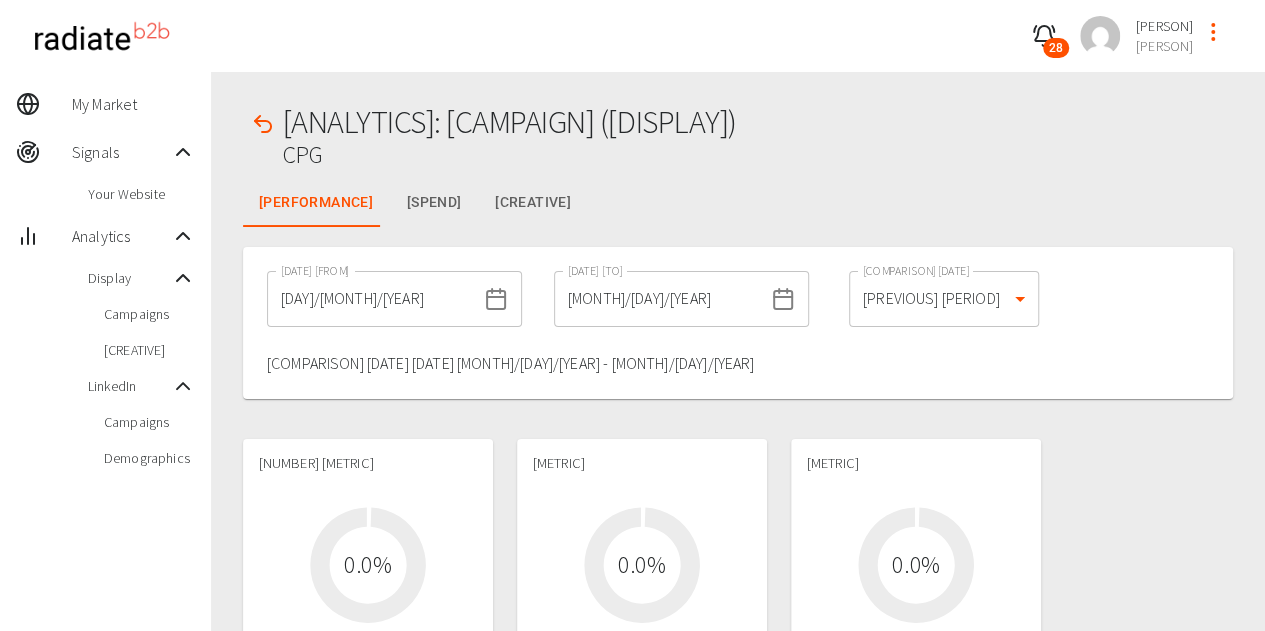 click on "[DAY]/[MONTH]/[YEAR]" at bounding box center [371, 299] 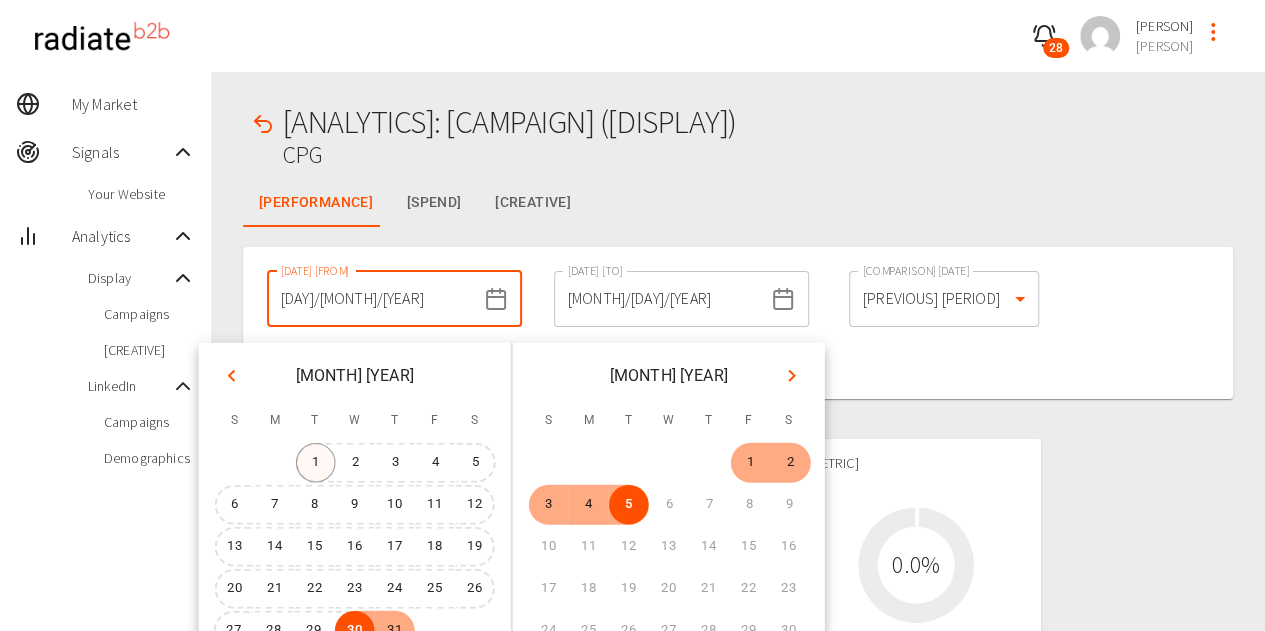 click on "1" at bounding box center (316, 463) 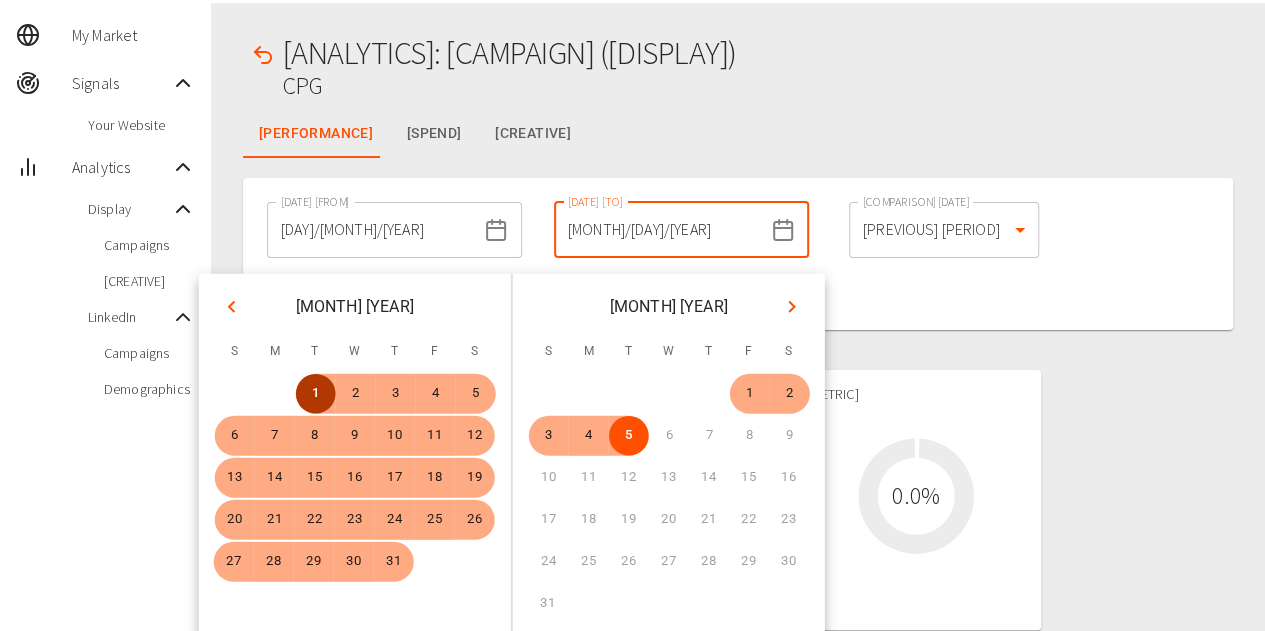 scroll, scrollTop: 100, scrollLeft: 0, axis: vertical 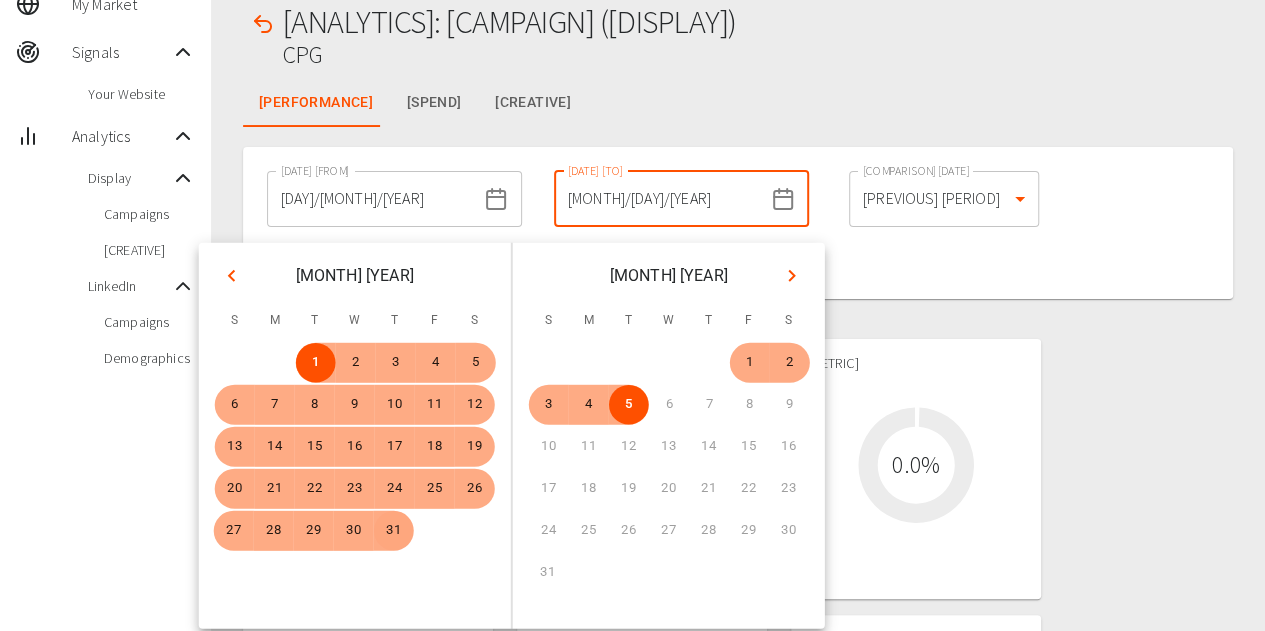 click on "31" at bounding box center (394, 531) 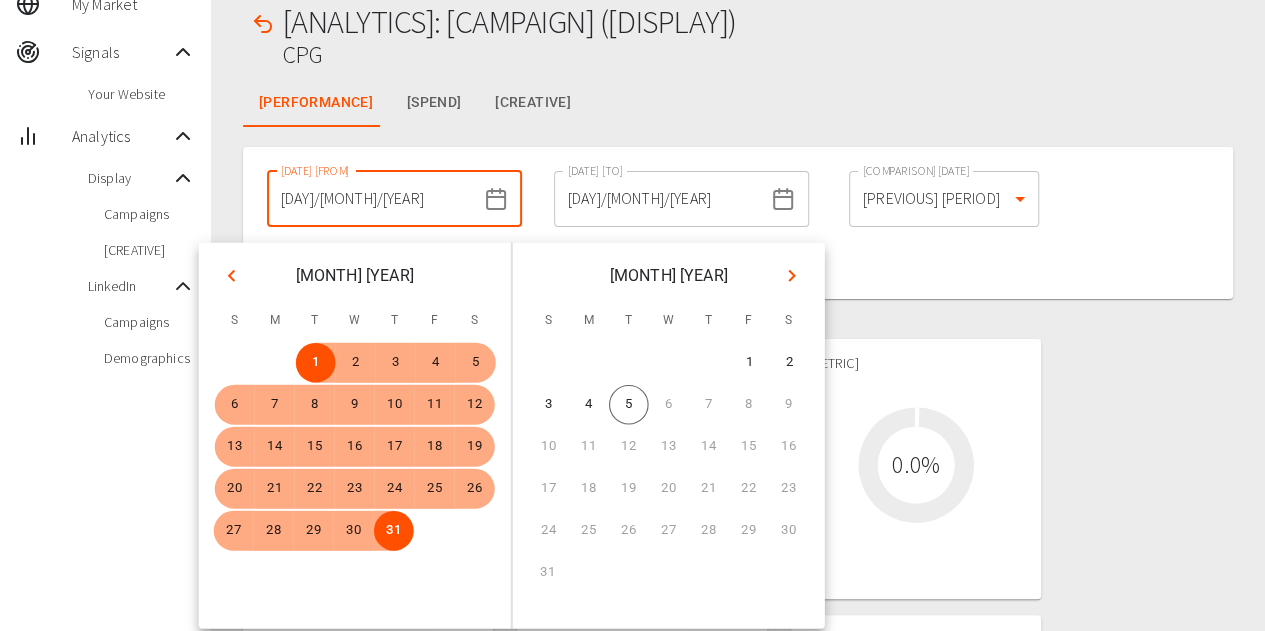click on "[DATE] [DATE] [DATE] [DATE] [COMPARISON] [DATE] [DATE]" at bounding box center (738, 223) 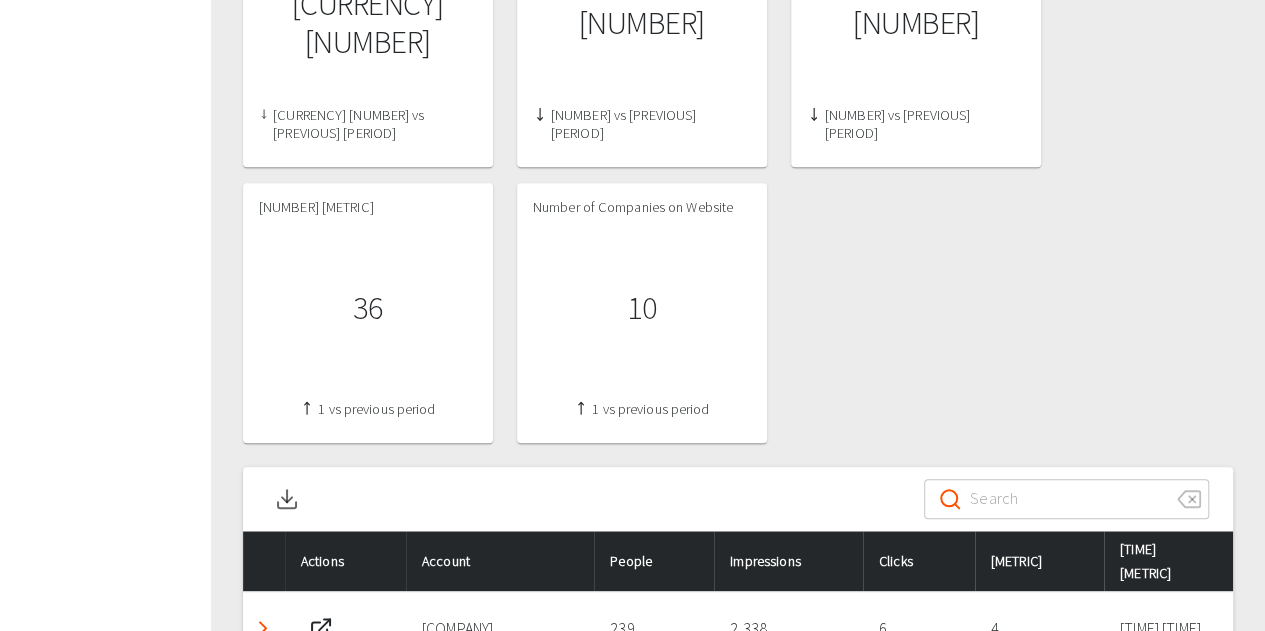 scroll, scrollTop: 1101, scrollLeft: 0, axis: vertical 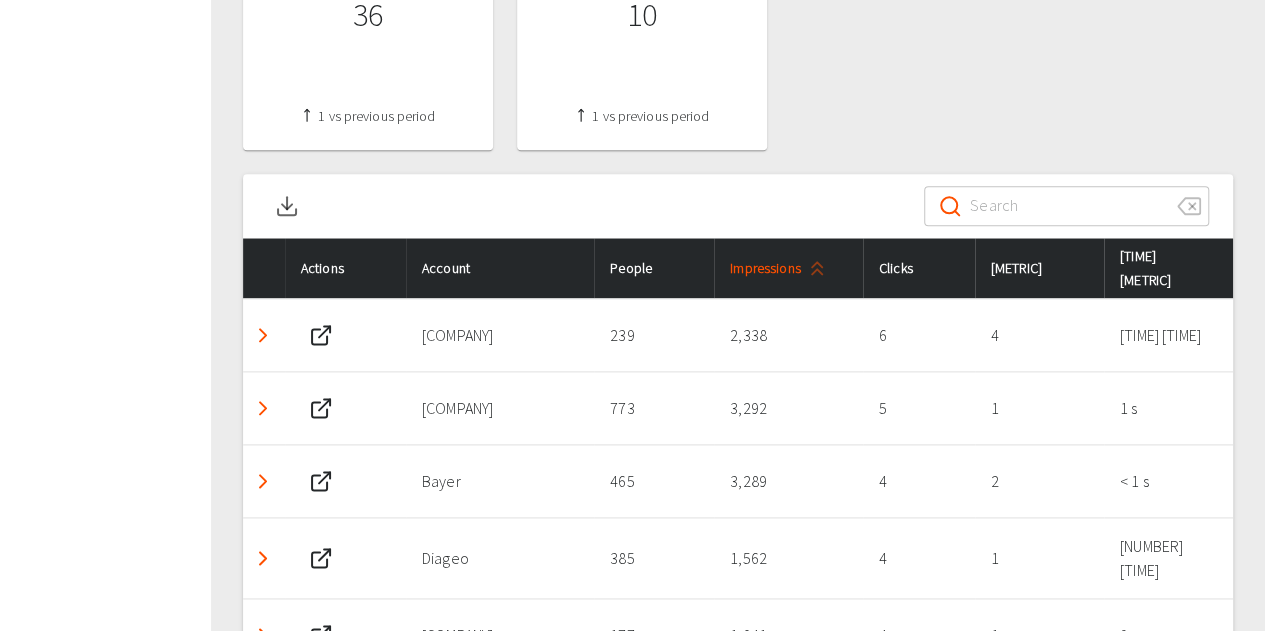 click on "Impressions" at bounding box center [781, 268] 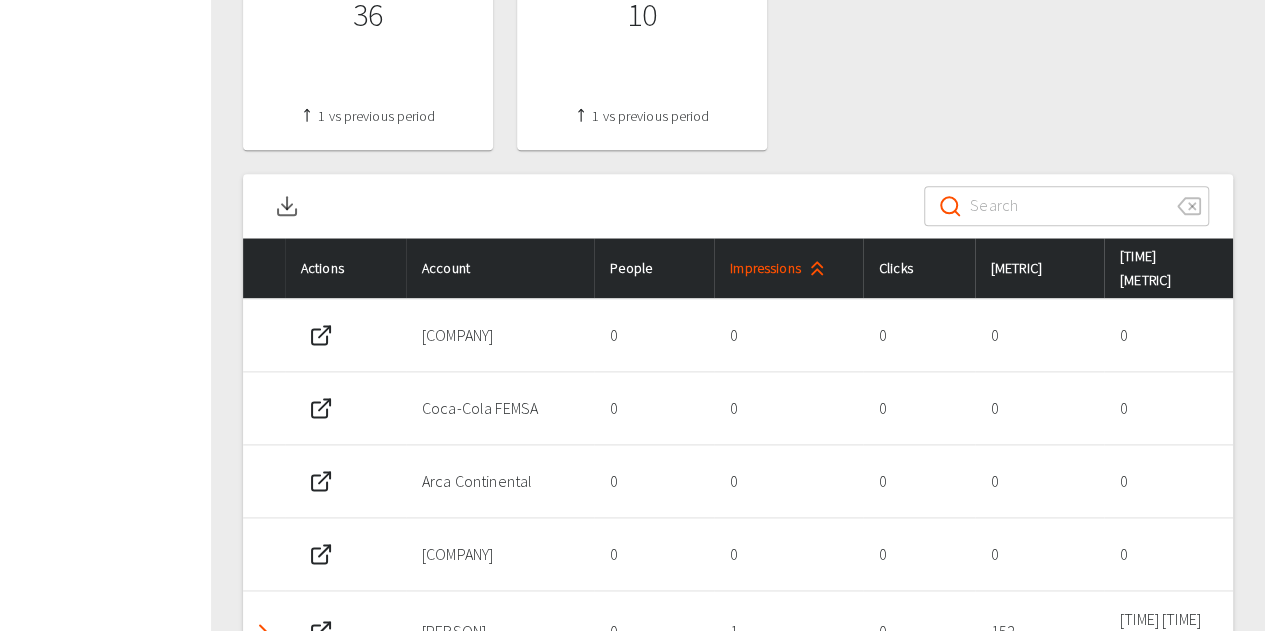 click on "Impressions" at bounding box center [781, 268] 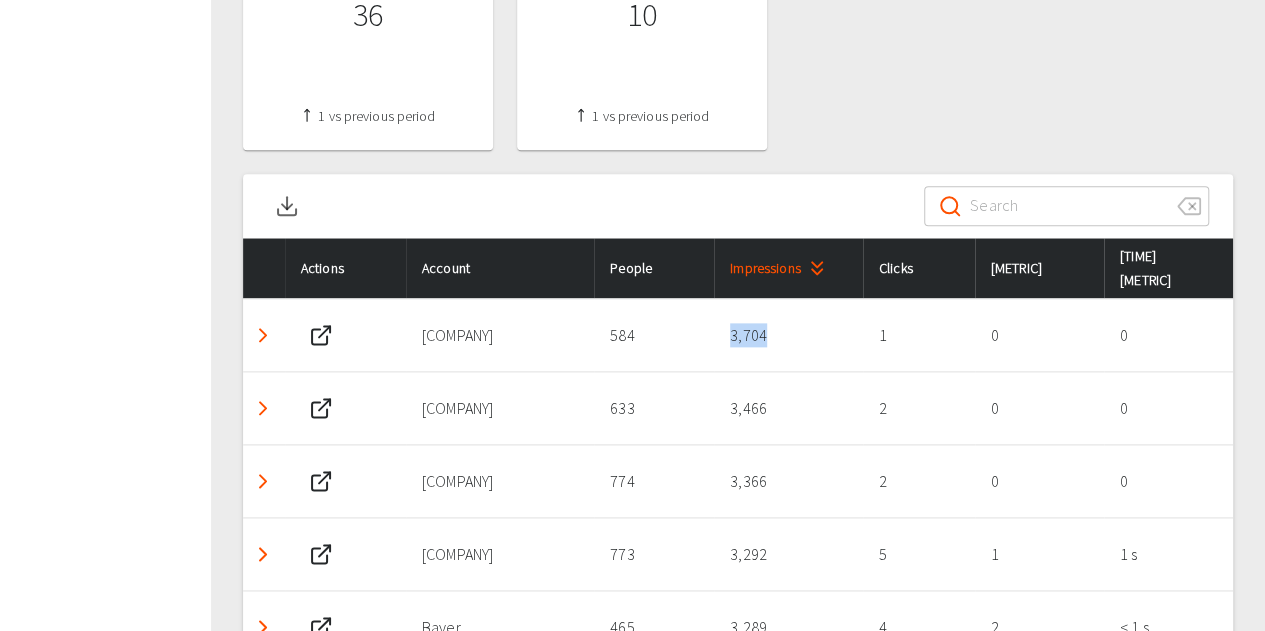 drag, startPoint x: 792, startPoint y: 337, endPoint x: 757, endPoint y: 335, distance: 35.057095 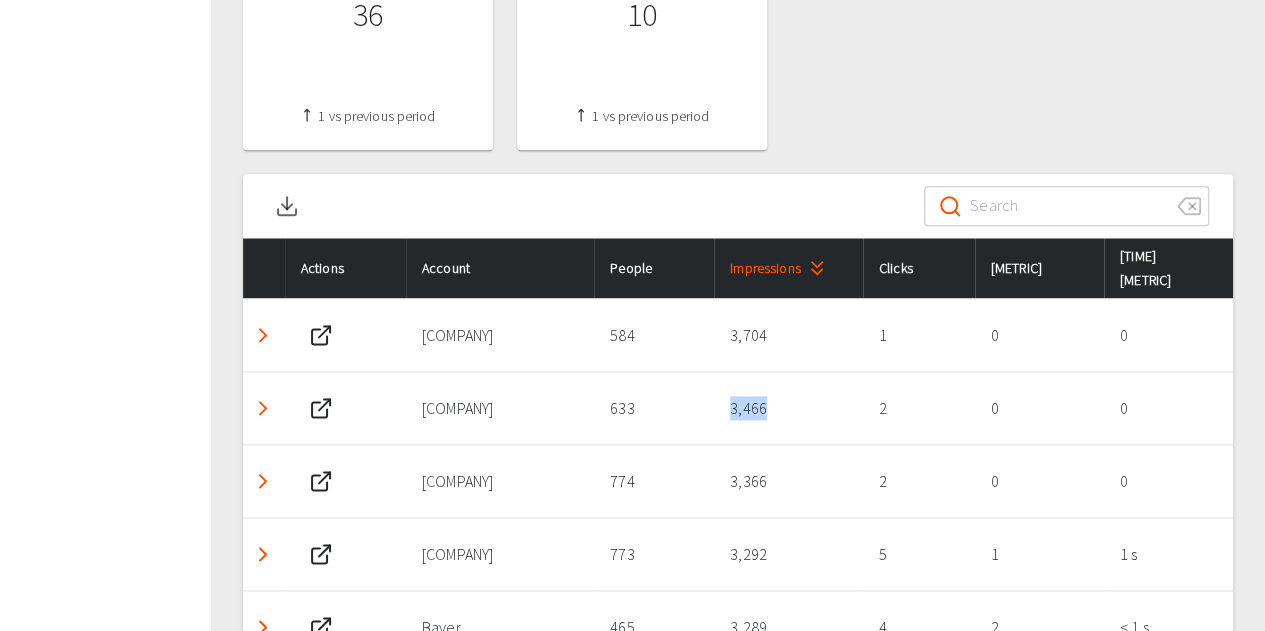 drag, startPoint x: 806, startPoint y: 413, endPoint x: 758, endPoint y: 410, distance: 48.09366 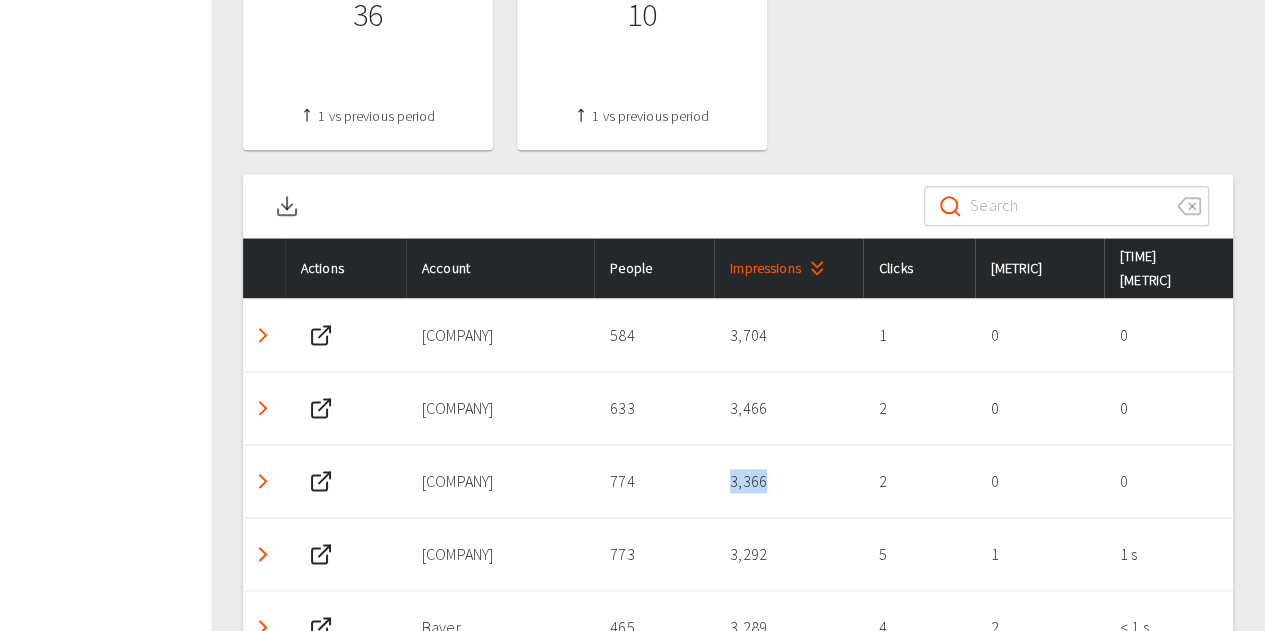 drag, startPoint x: 798, startPoint y: 485, endPoint x: 760, endPoint y: 479, distance: 38.470768 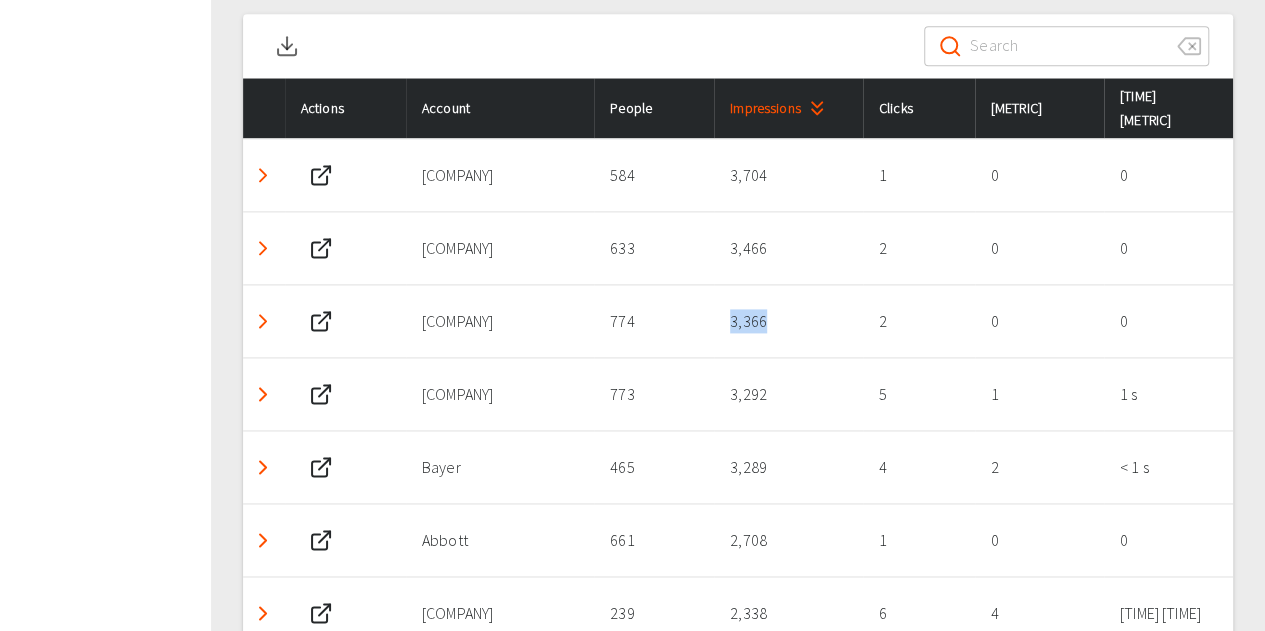 scroll, scrollTop: 1301, scrollLeft: 0, axis: vertical 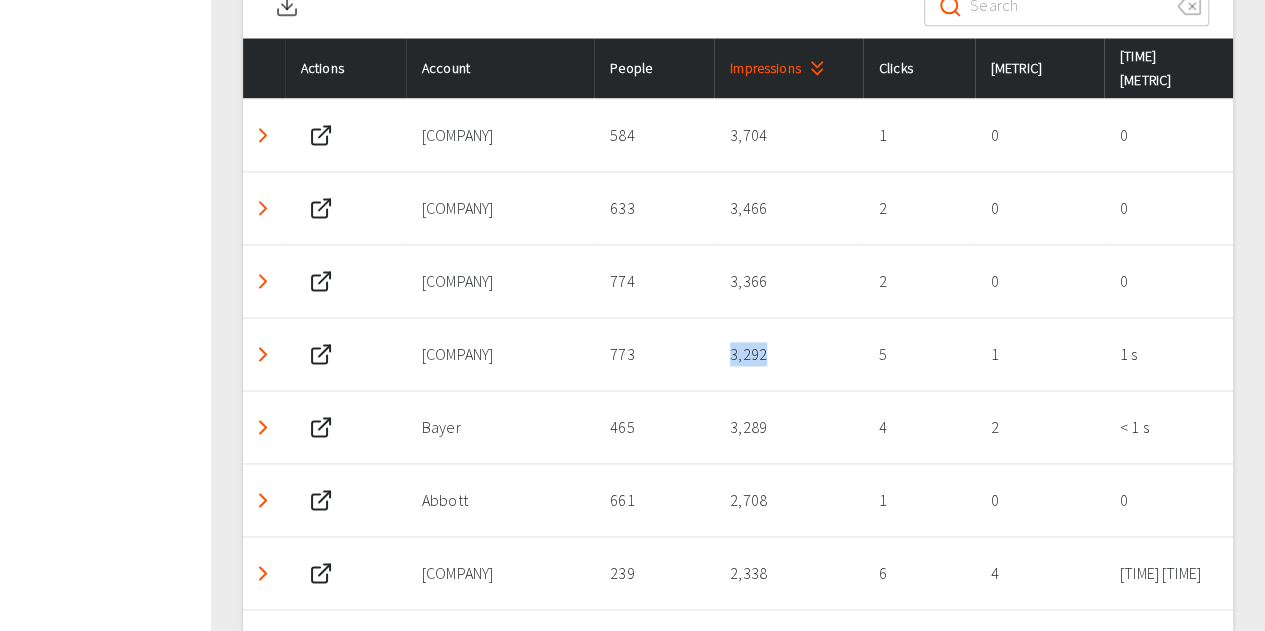drag, startPoint x: 818, startPoint y: 373, endPoint x: 754, endPoint y: 367, distance: 64.28063 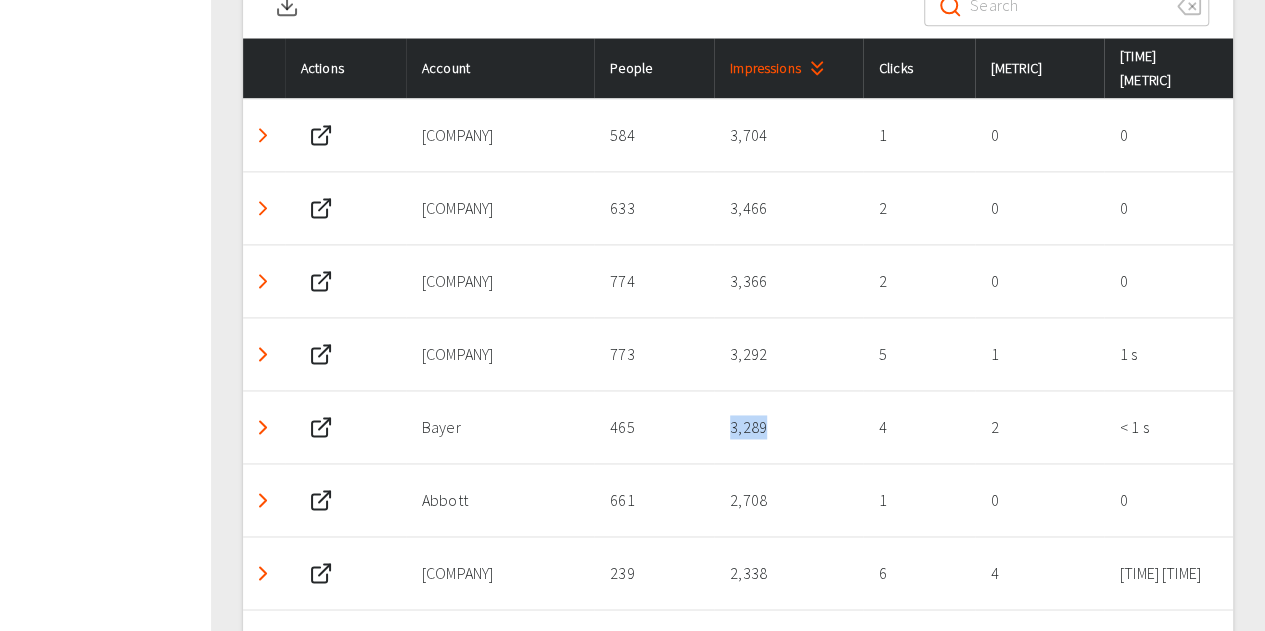 drag, startPoint x: 796, startPoint y: 440, endPoint x: 751, endPoint y: 435, distance: 45.276924 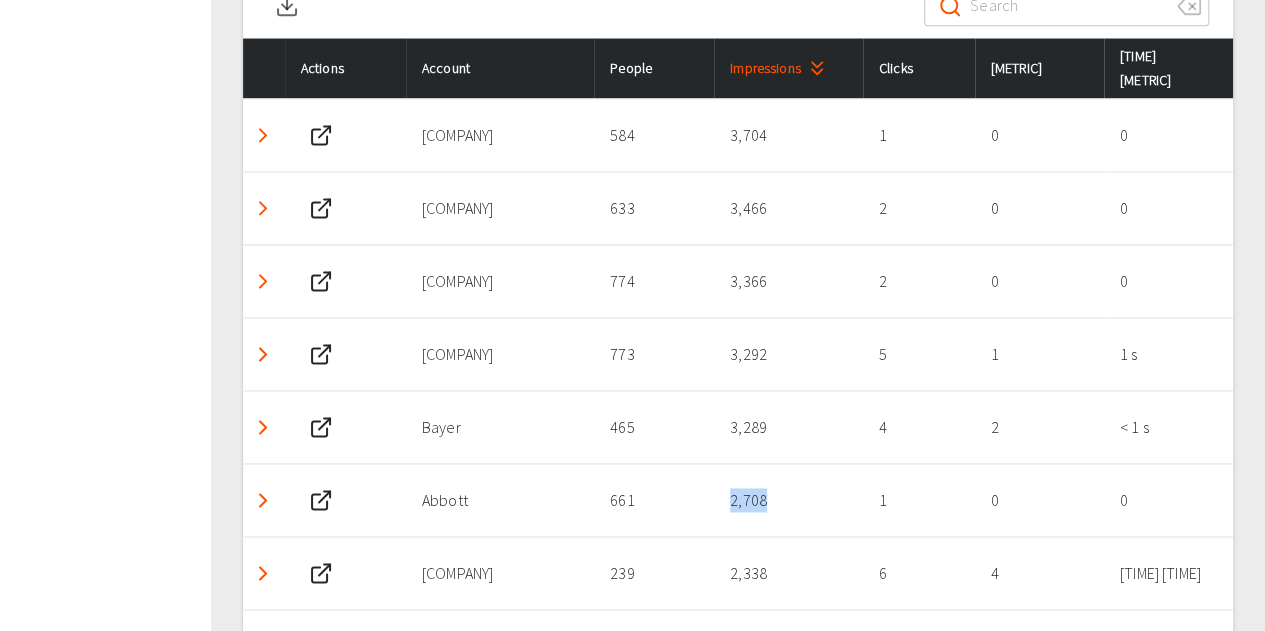 drag, startPoint x: 775, startPoint y: 508, endPoint x: 750, endPoint y: 508, distance: 25 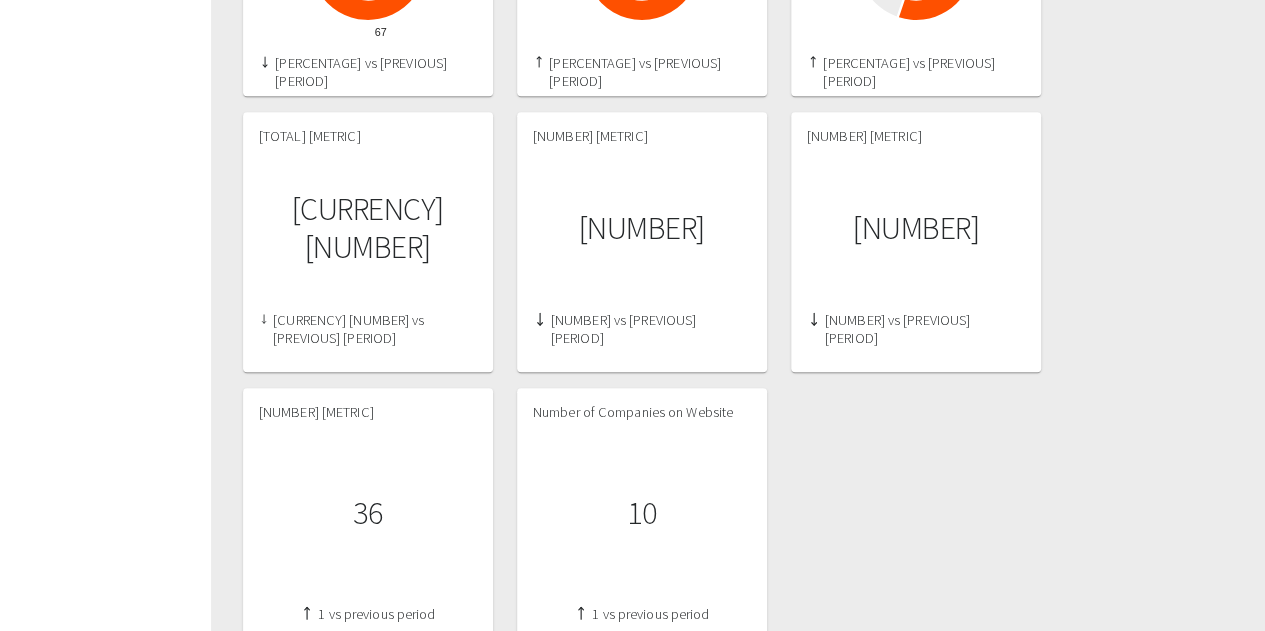 scroll, scrollTop: 601, scrollLeft: 0, axis: vertical 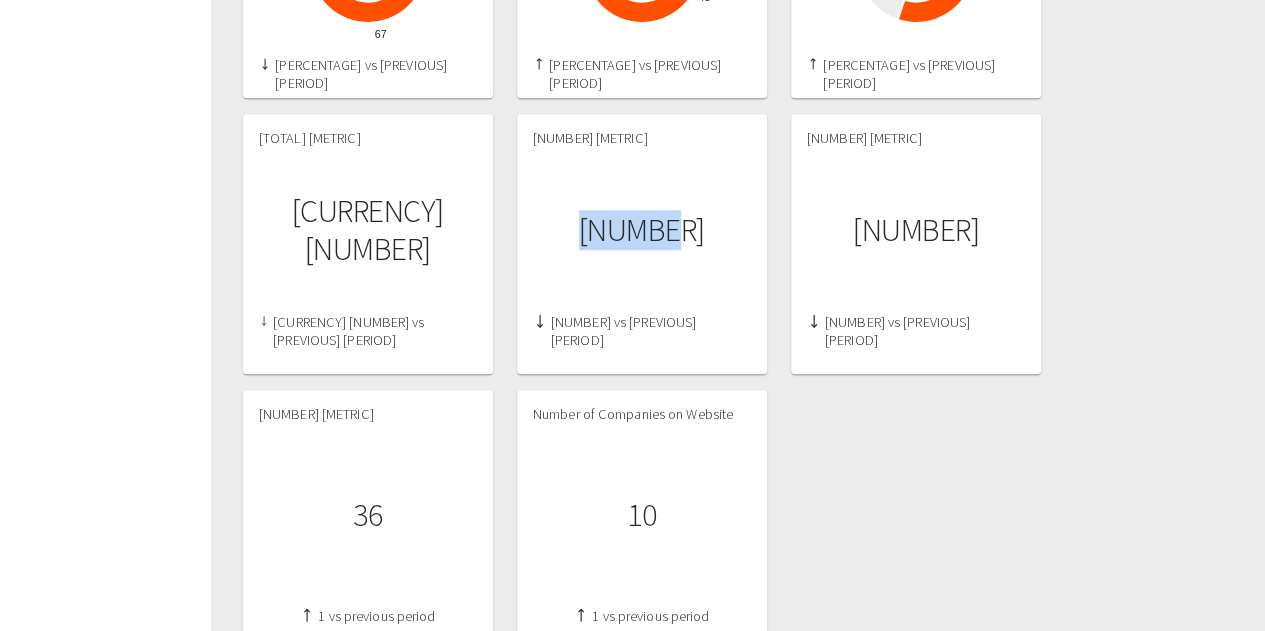 drag, startPoint x: 617, startPoint y: 247, endPoint x: 588, endPoint y: 245, distance: 29.068884 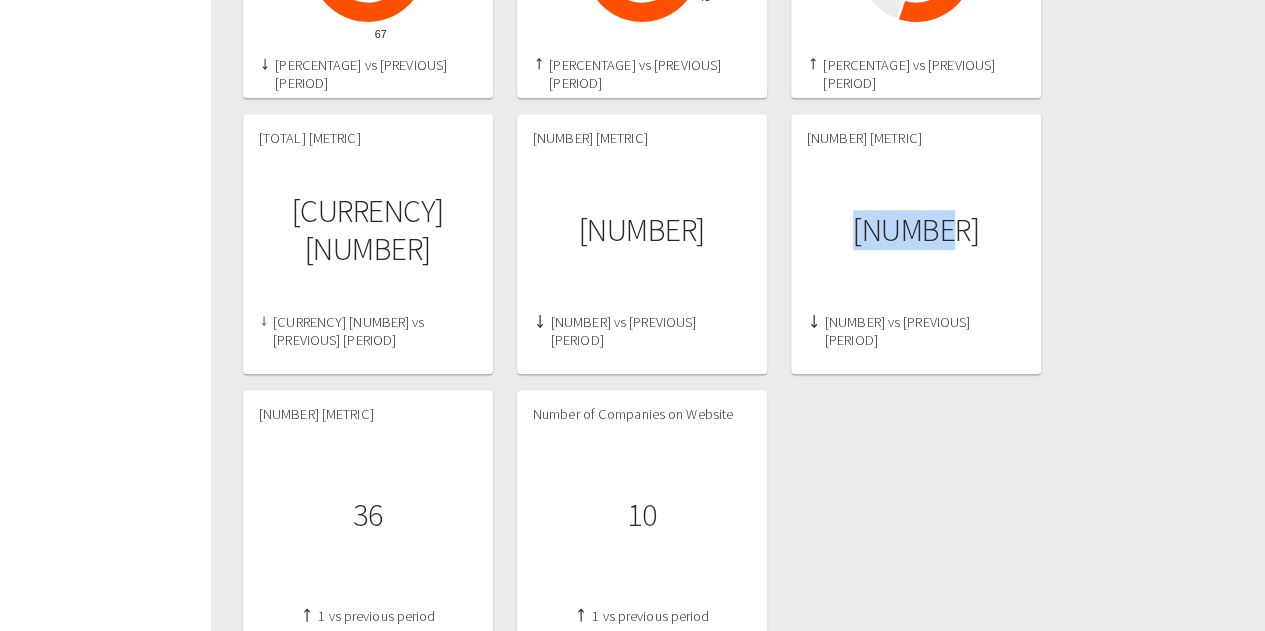 drag, startPoint x: 964, startPoint y: 239, endPoint x: 867, endPoint y: 251, distance: 97.73945 